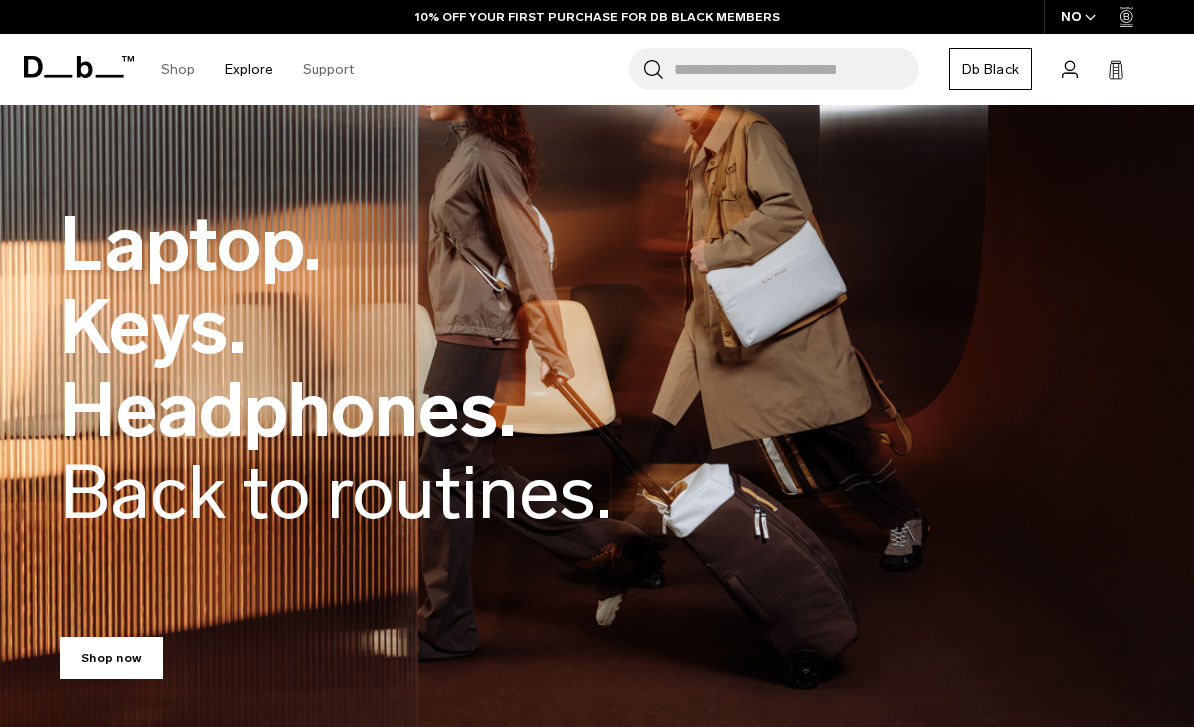 scroll, scrollTop: 0, scrollLeft: 0, axis: both 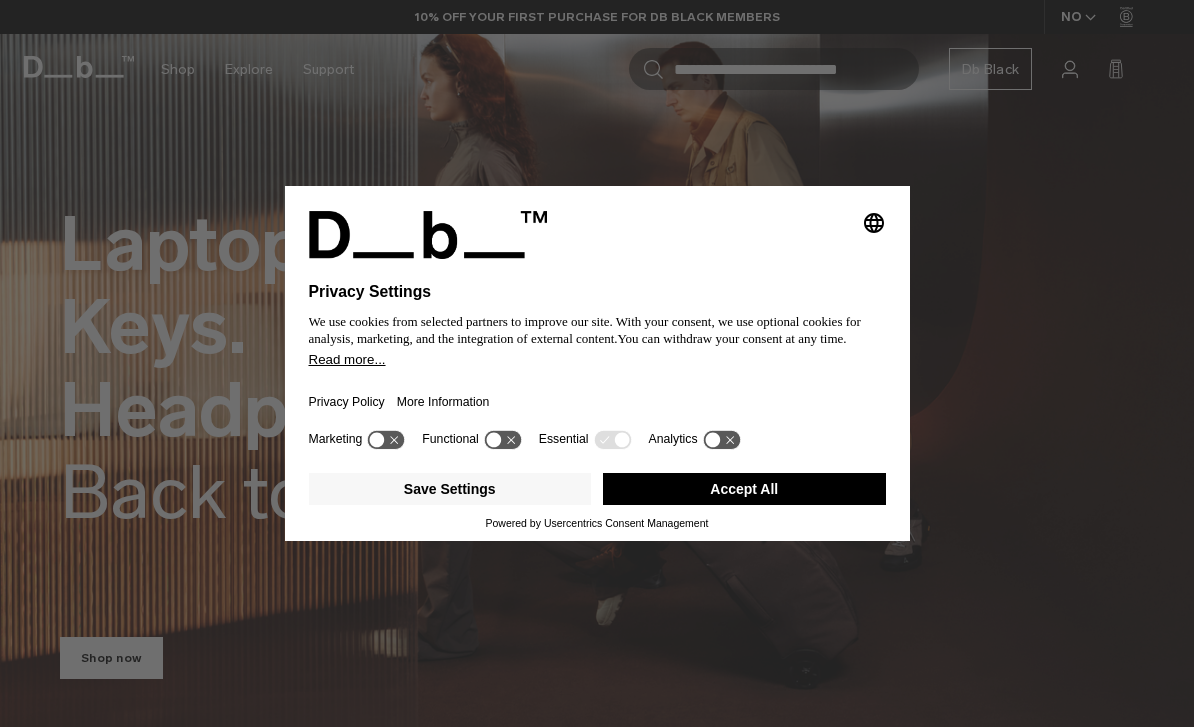 click on "Accept All" at bounding box center (744, 489) 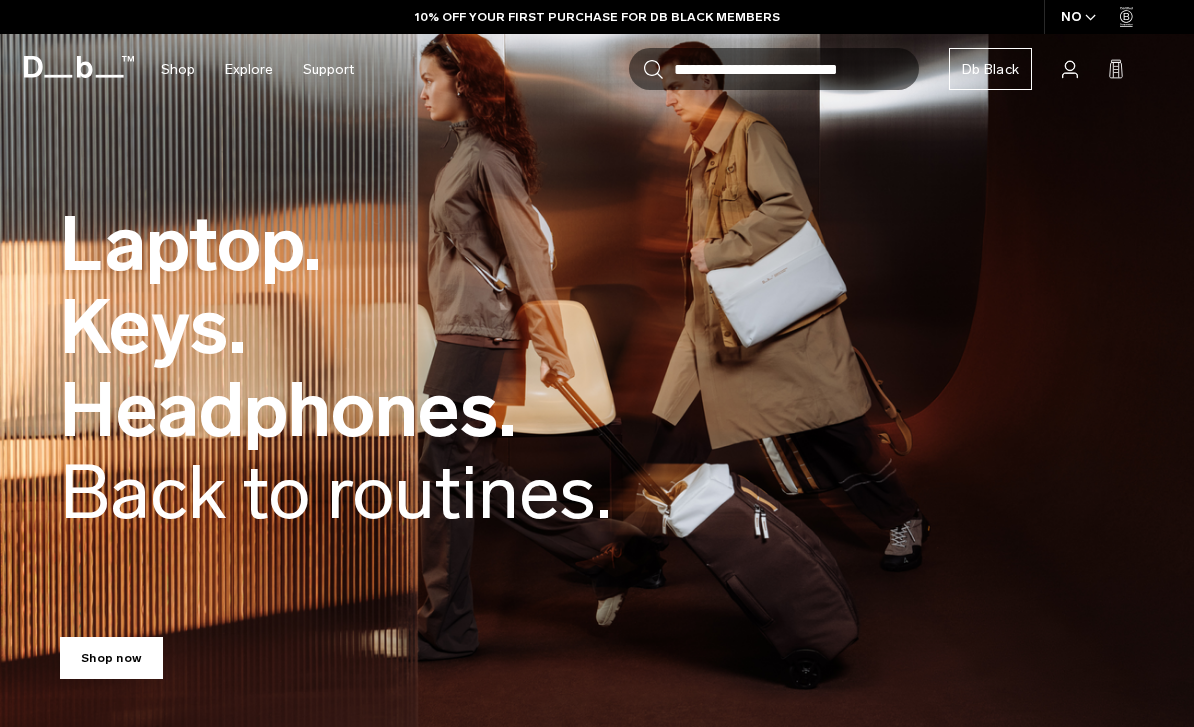 scroll, scrollTop: 0, scrollLeft: 0, axis: both 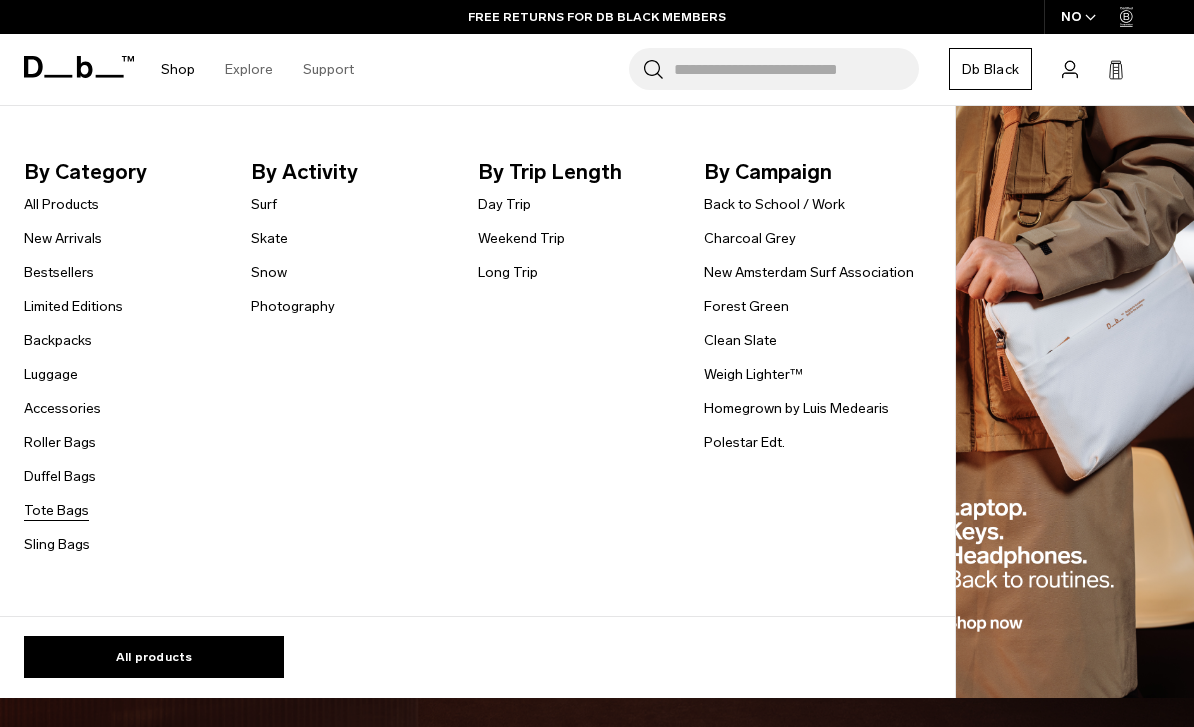 click on "Tote Bags" at bounding box center (56, 510) 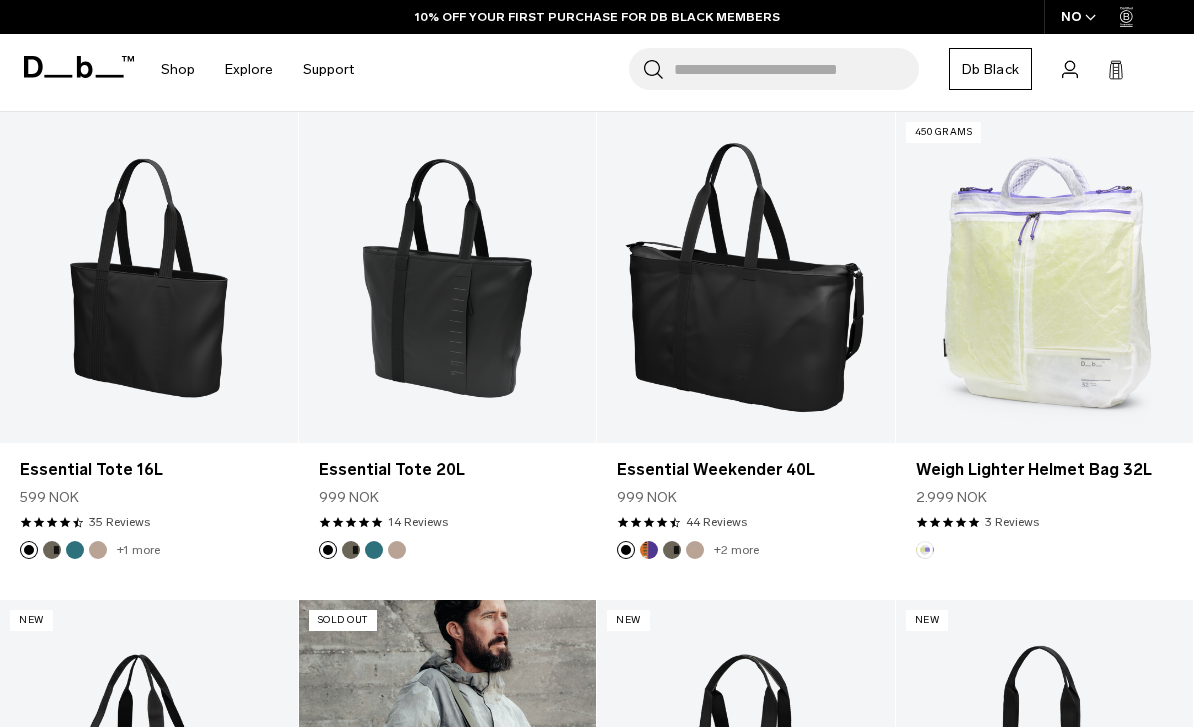 scroll, scrollTop: 361, scrollLeft: 0, axis: vertical 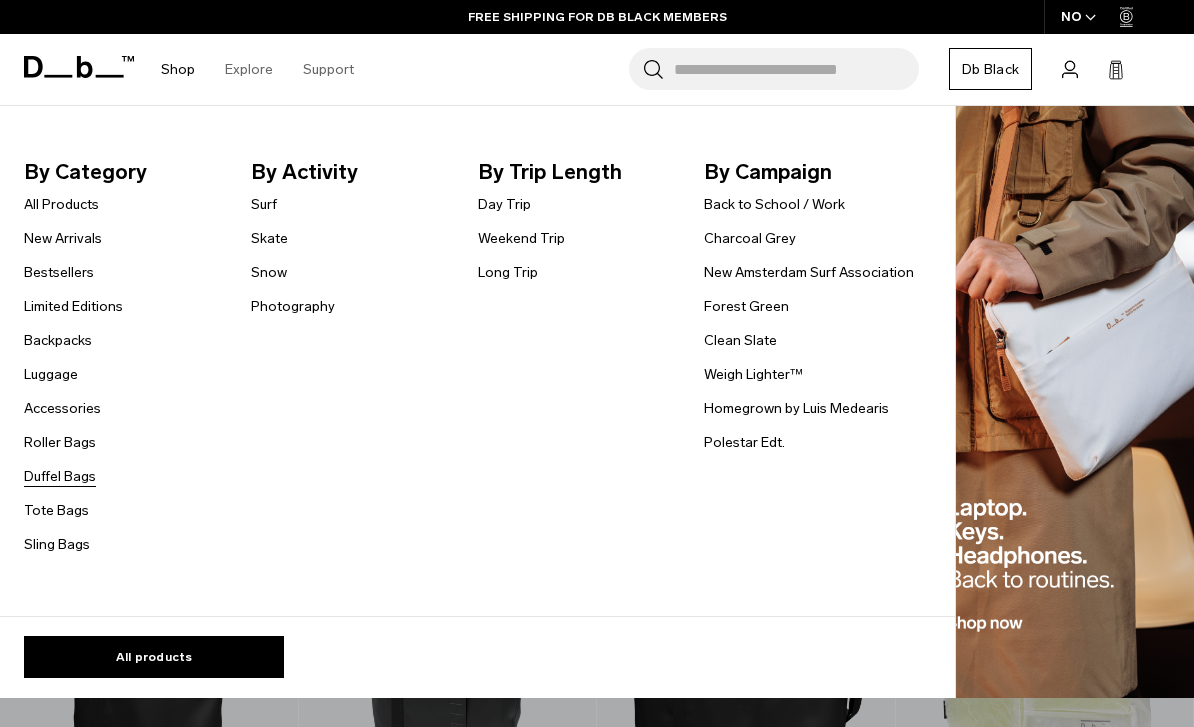click on "Duffel Bags" at bounding box center (60, 476) 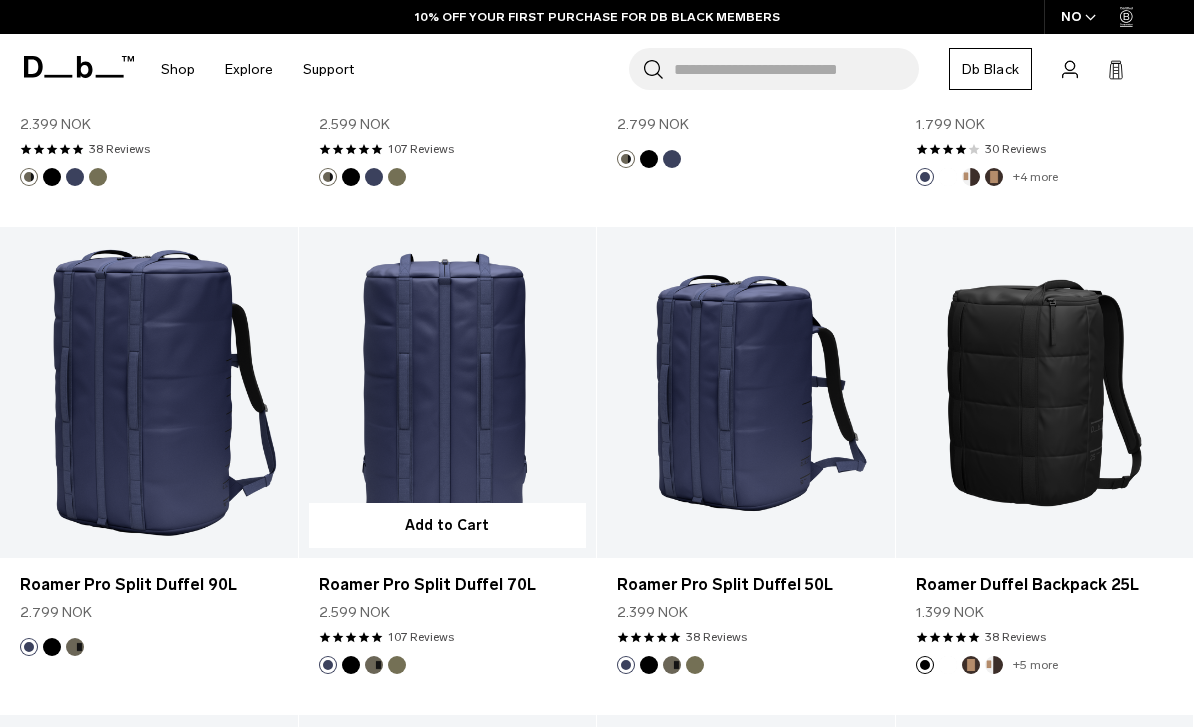 scroll, scrollTop: 1237, scrollLeft: 0, axis: vertical 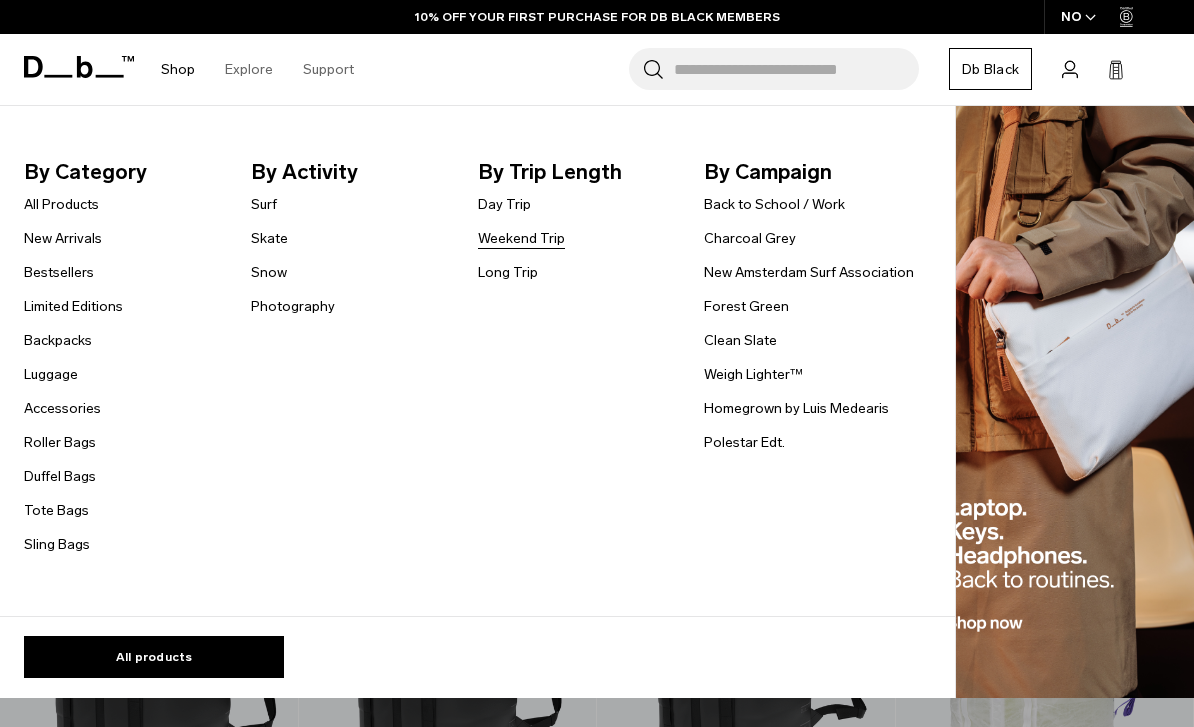 click on "Weekend Trip" at bounding box center [521, 238] 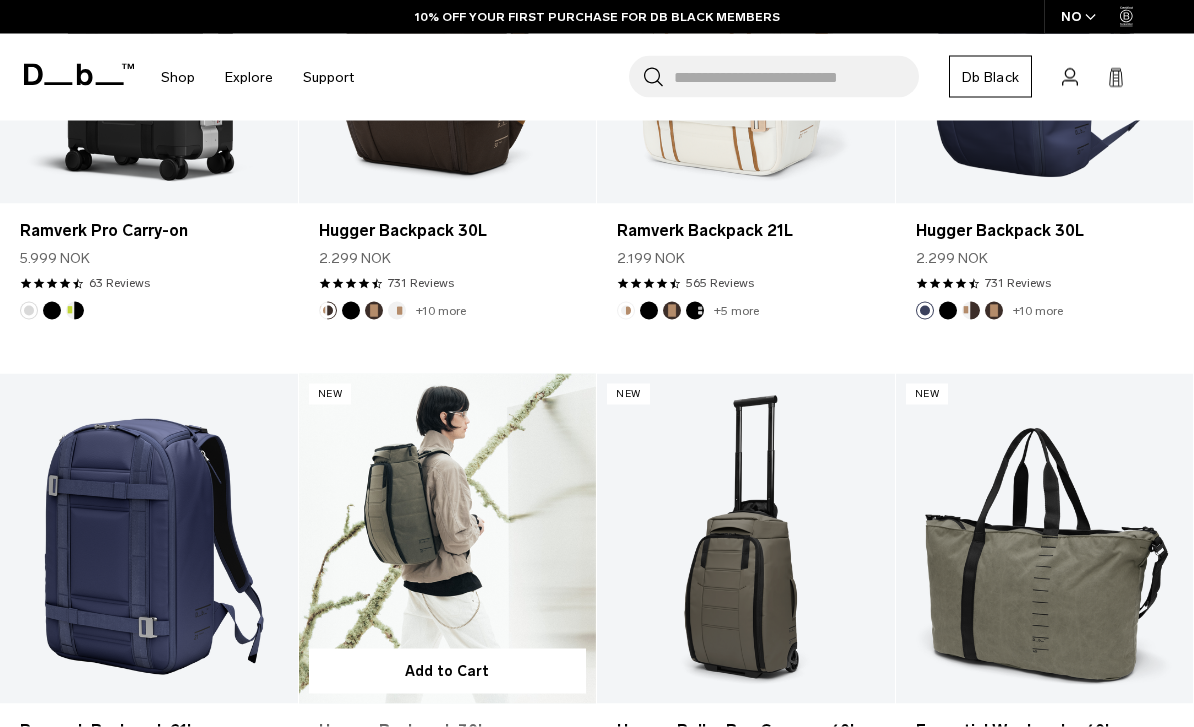 scroll, scrollTop: 1189, scrollLeft: 0, axis: vertical 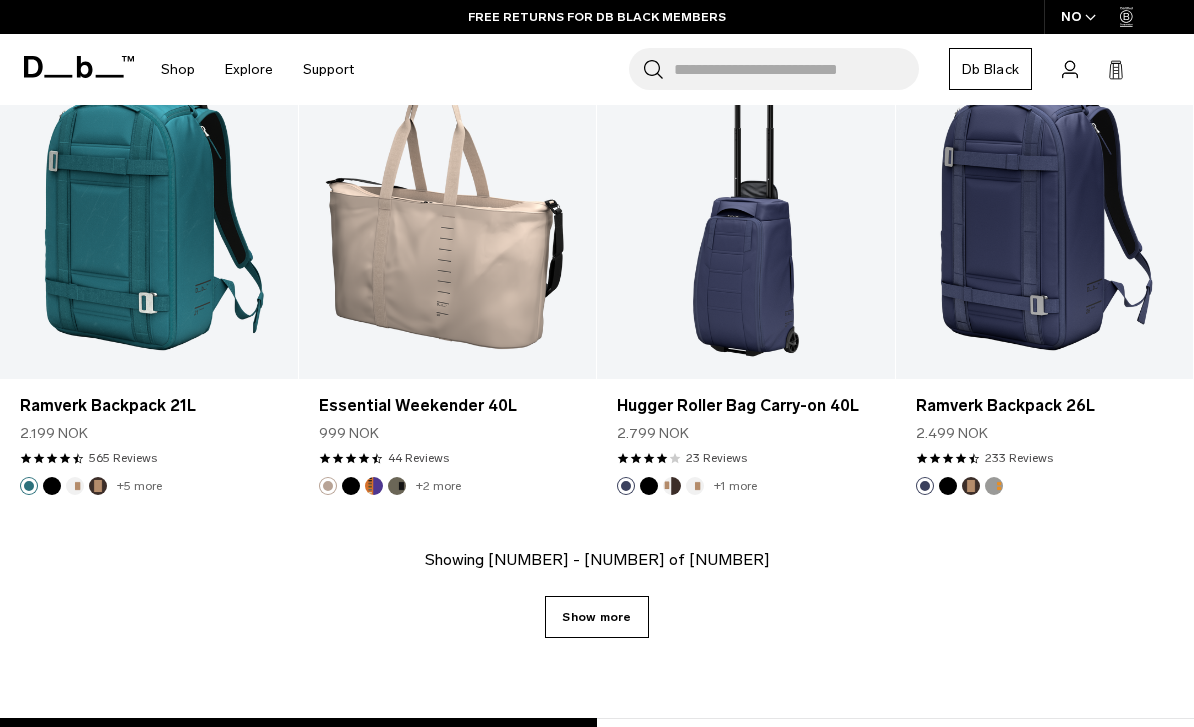 click on "Show more" at bounding box center [596, 617] 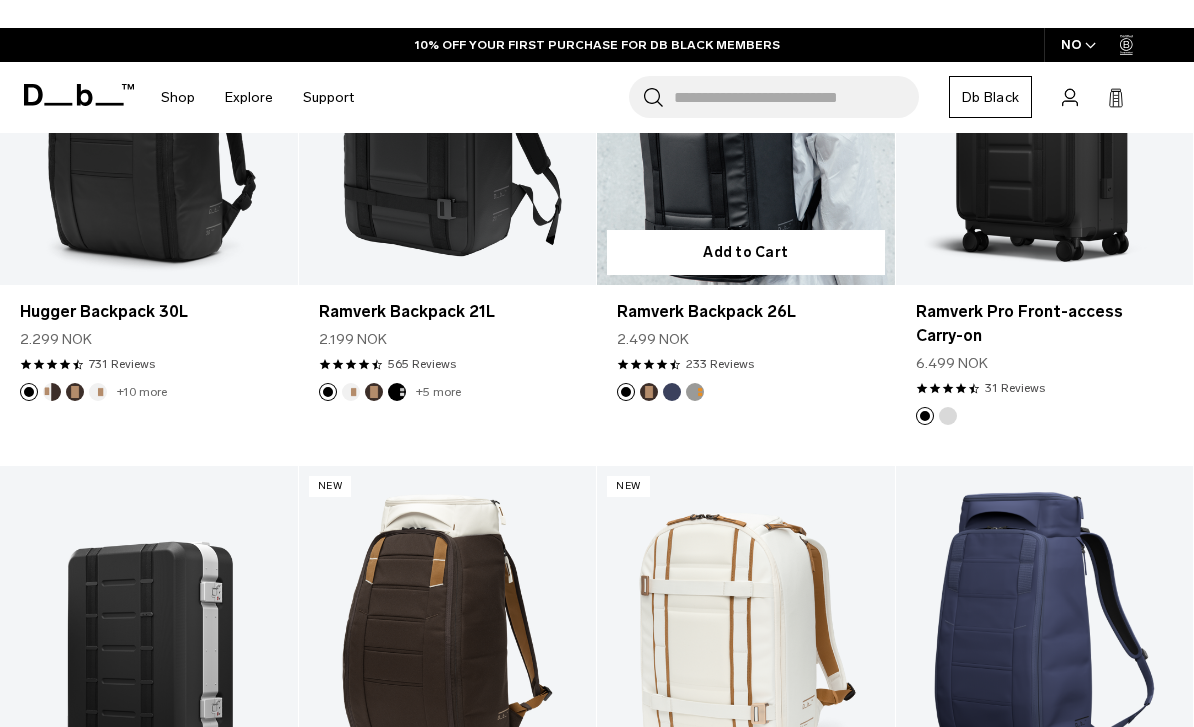 scroll, scrollTop: 607, scrollLeft: 0, axis: vertical 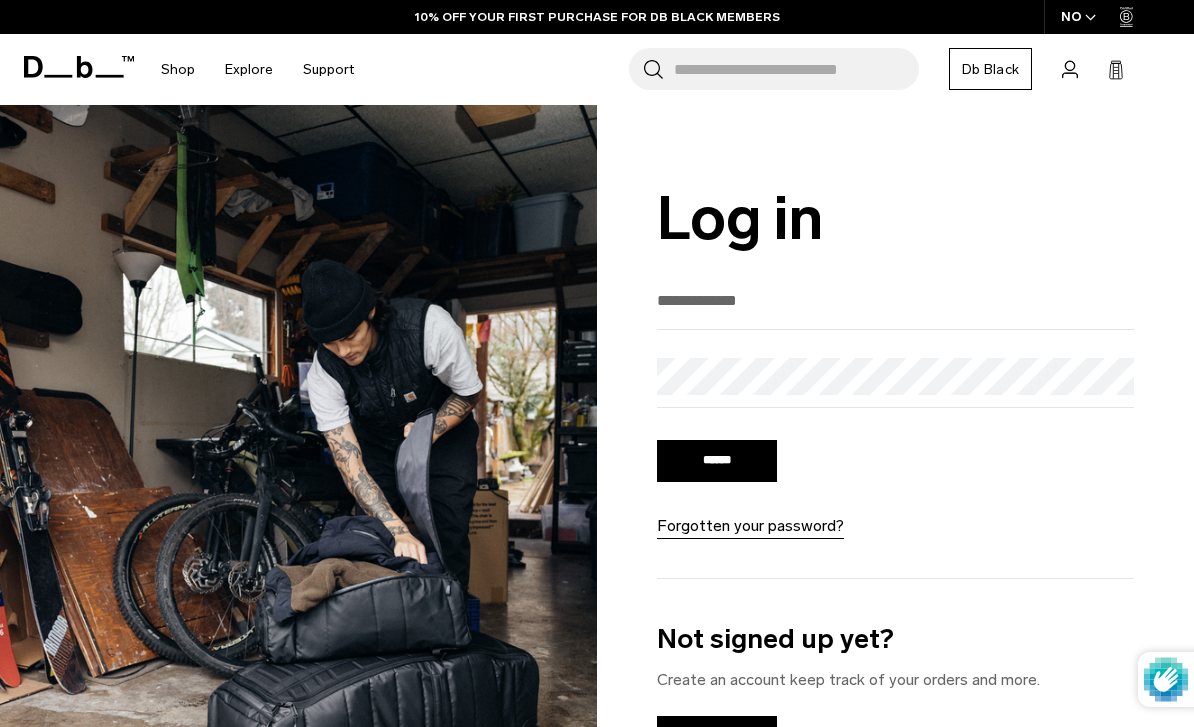 type on "**********" 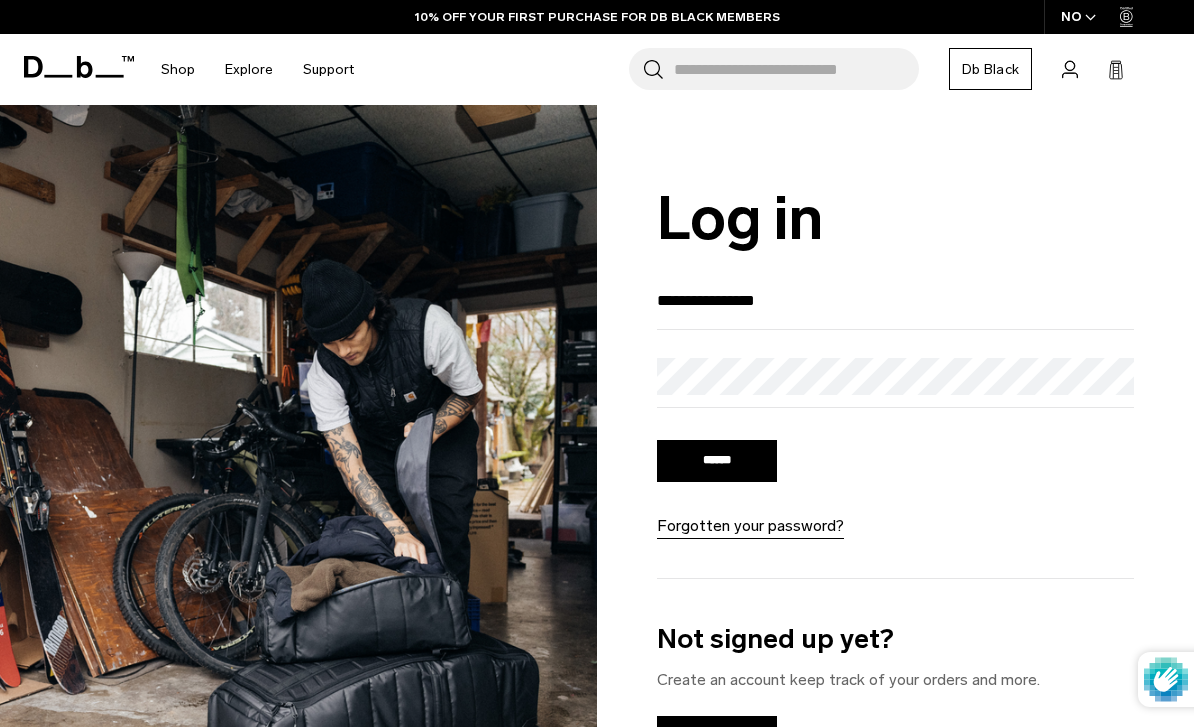 click on "******" at bounding box center (717, 461) 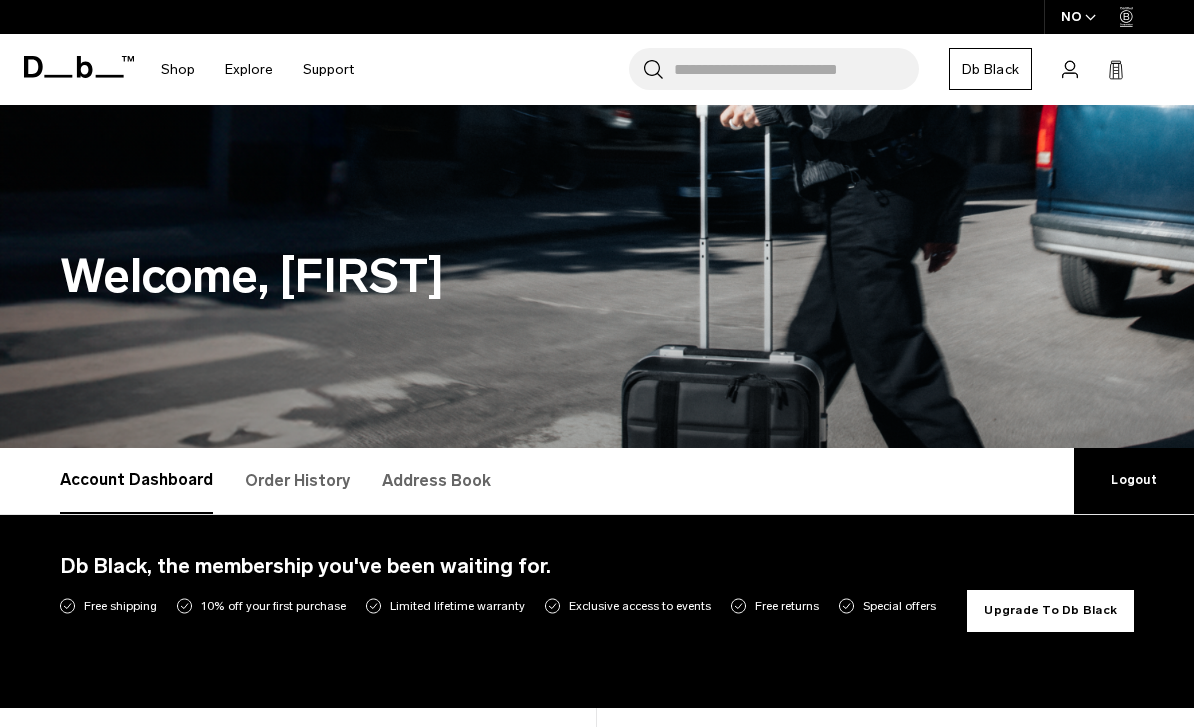 scroll, scrollTop: 0, scrollLeft: 0, axis: both 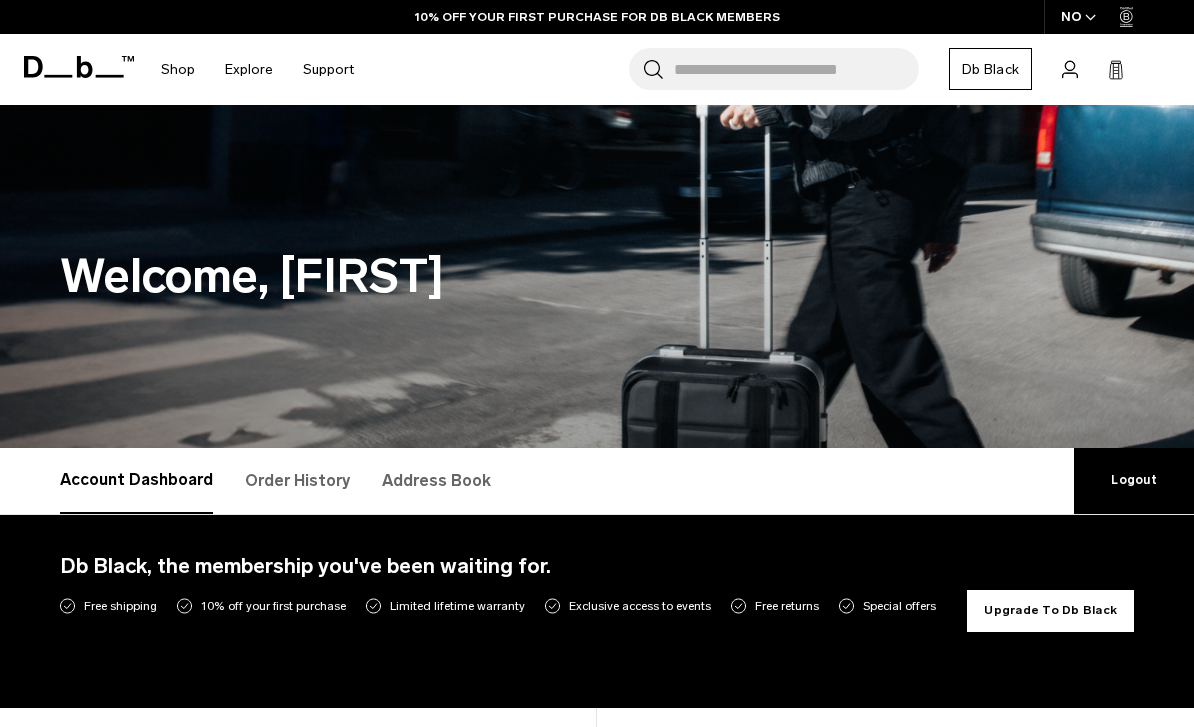 click on "Order History" at bounding box center (297, 481) 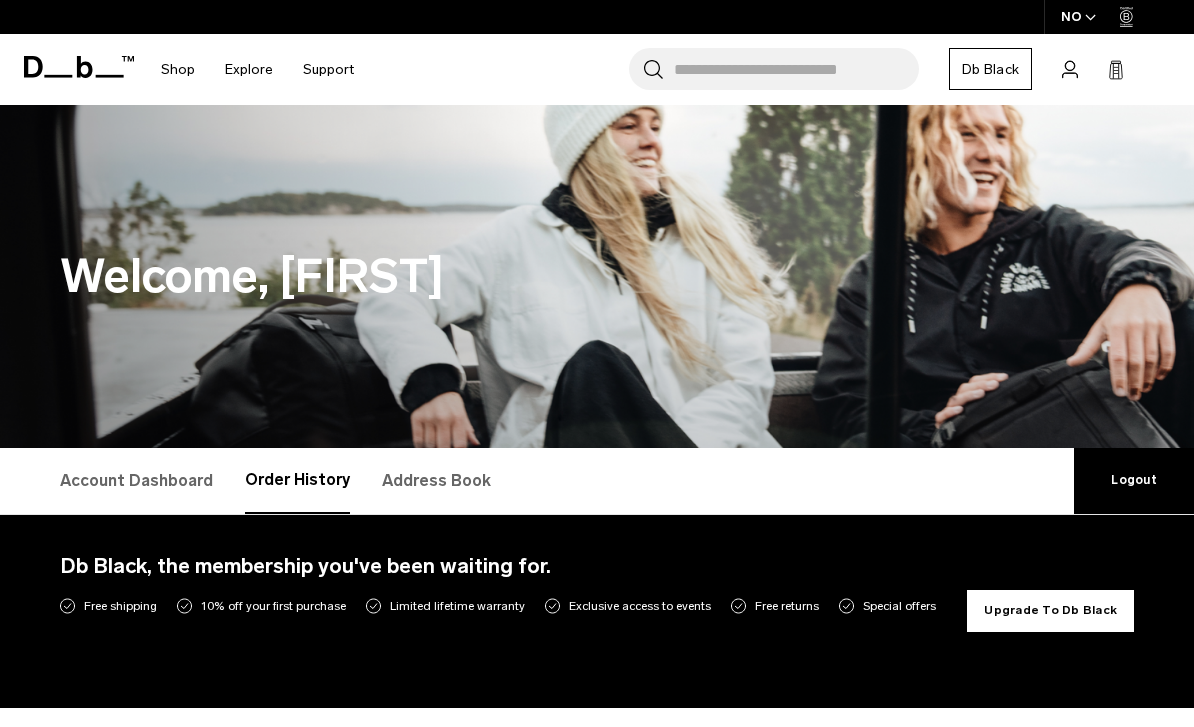 scroll, scrollTop: 62, scrollLeft: 0, axis: vertical 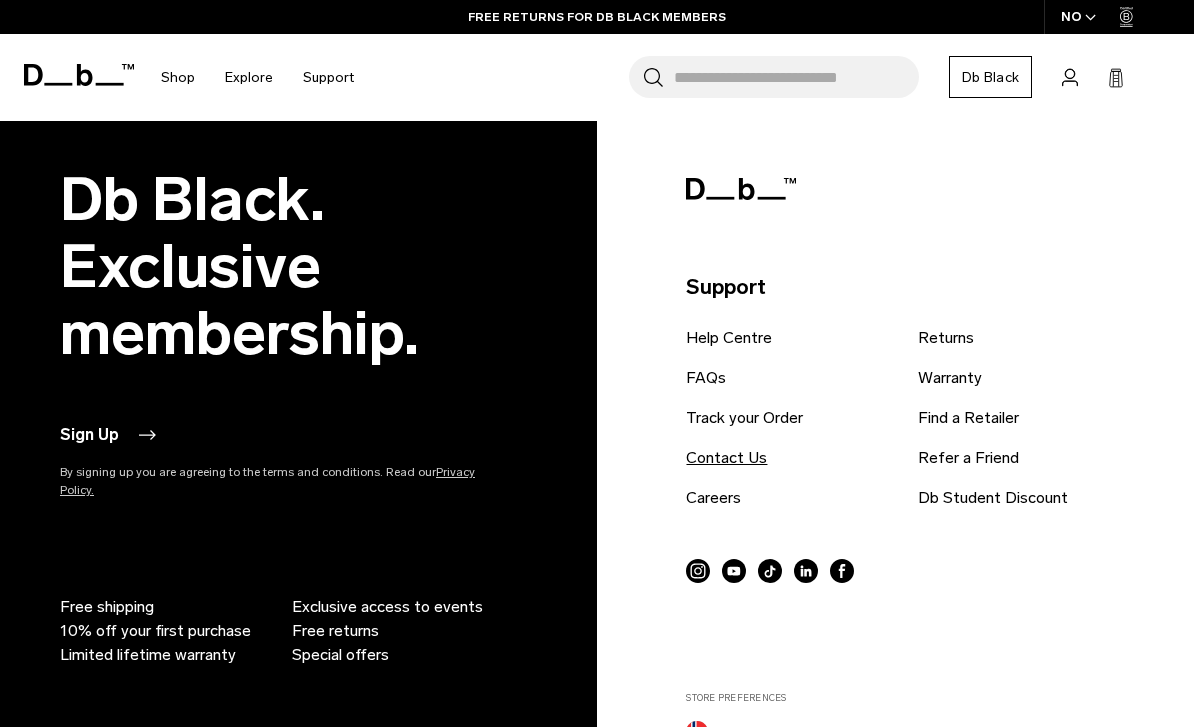 click on "Contact Us" at bounding box center [726, 458] 